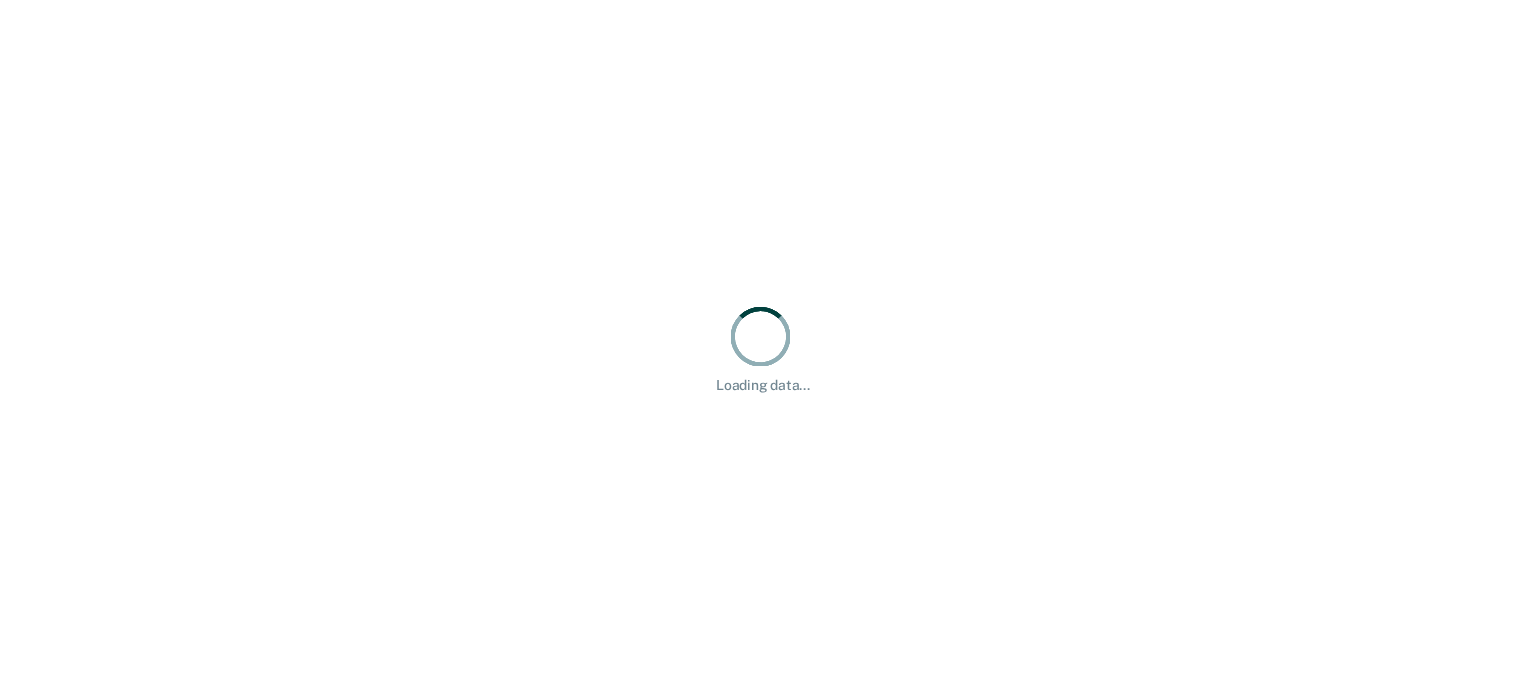 scroll, scrollTop: 0, scrollLeft: 0, axis: both 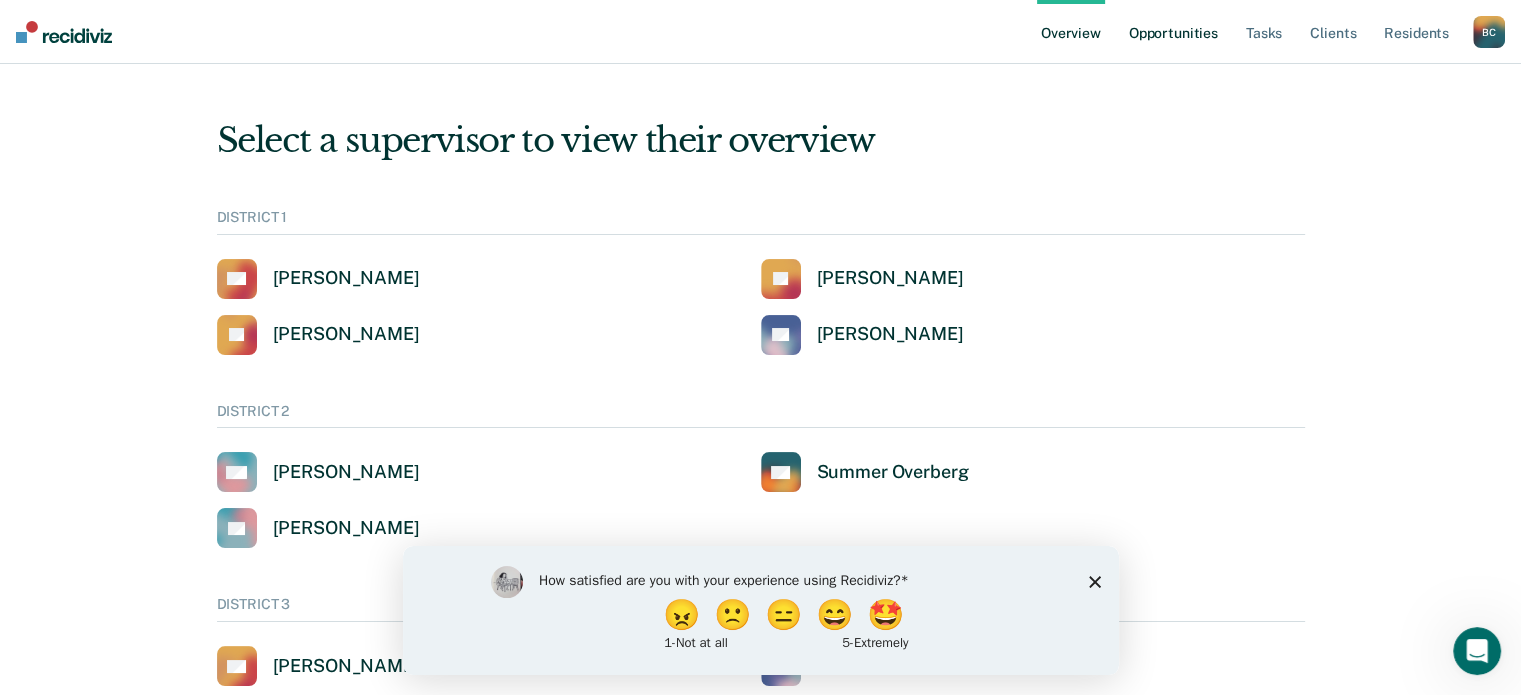 click on "Opportunities" at bounding box center (1173, 32) 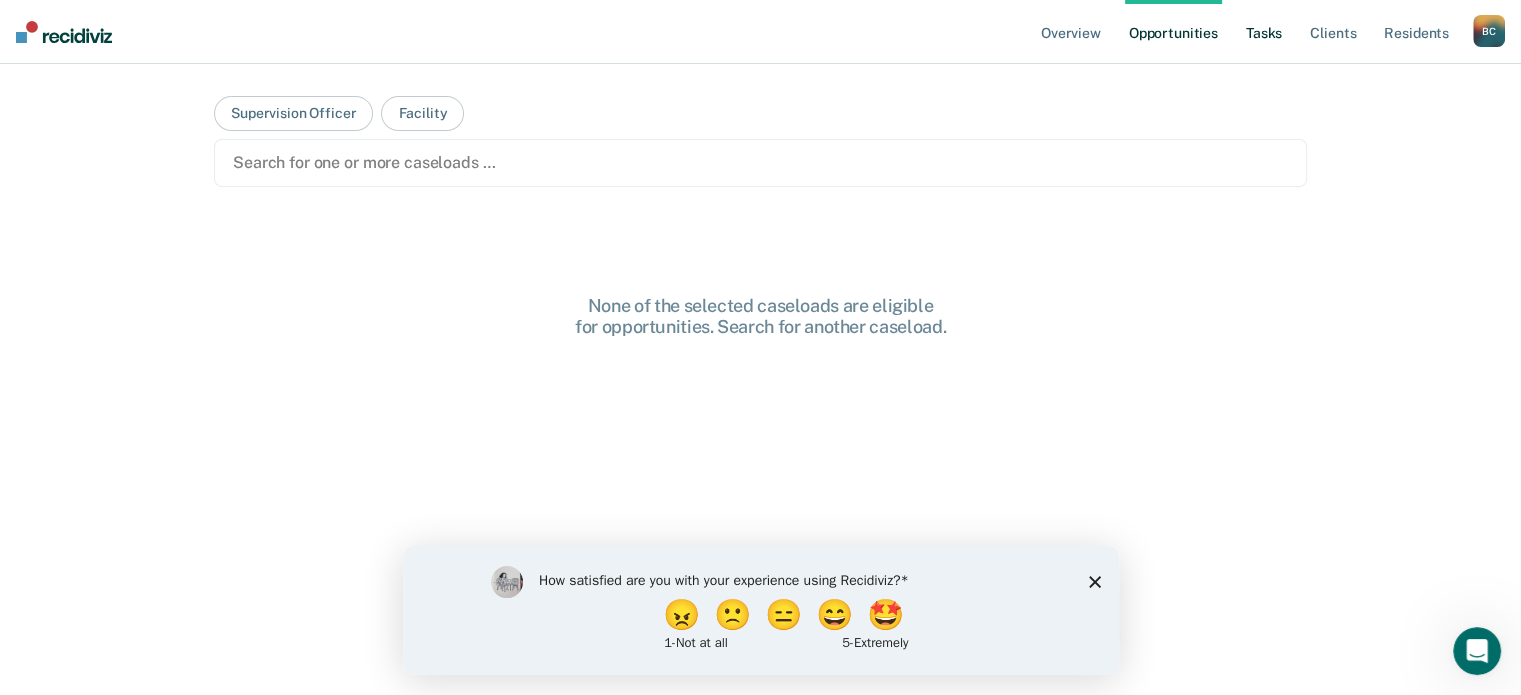 click on "Tasks" at bounding box center (1264, 32) 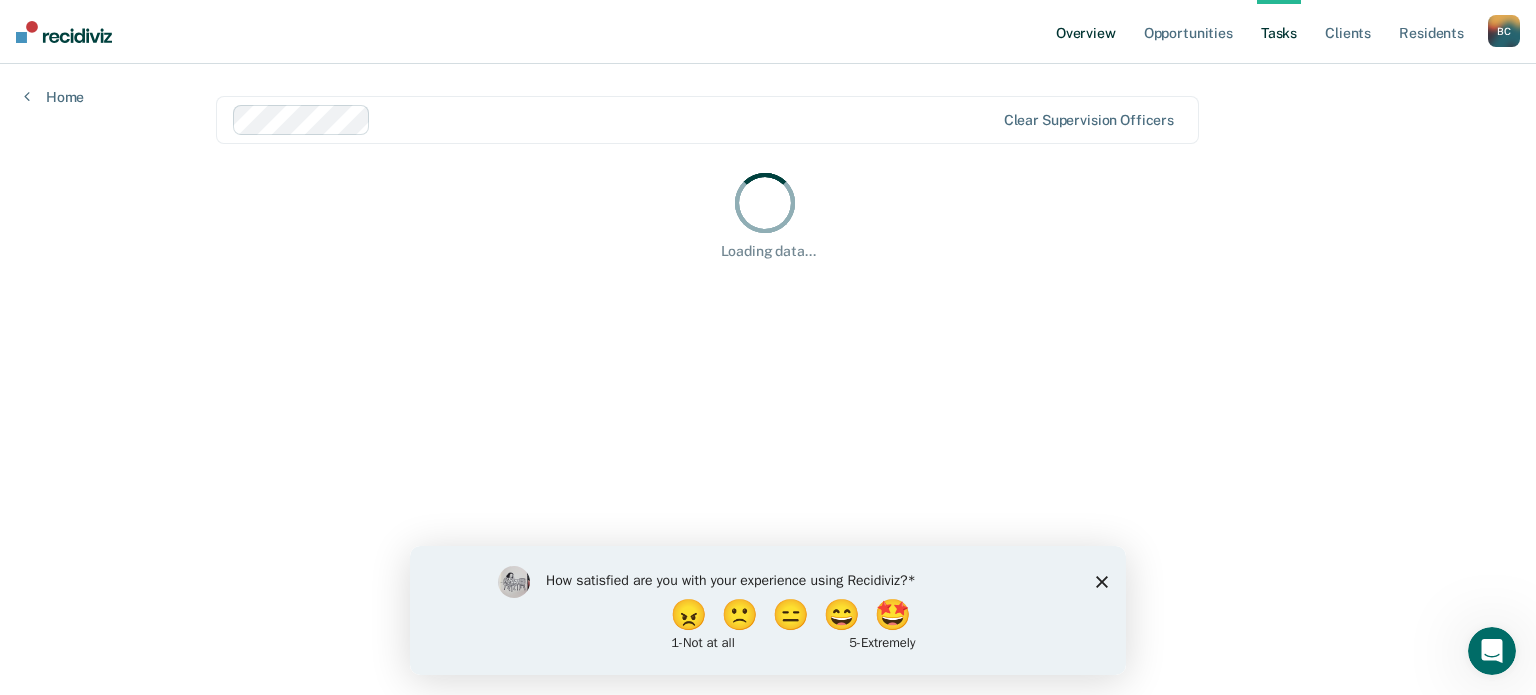click on "Overview" at bounding box center [1086, 32] 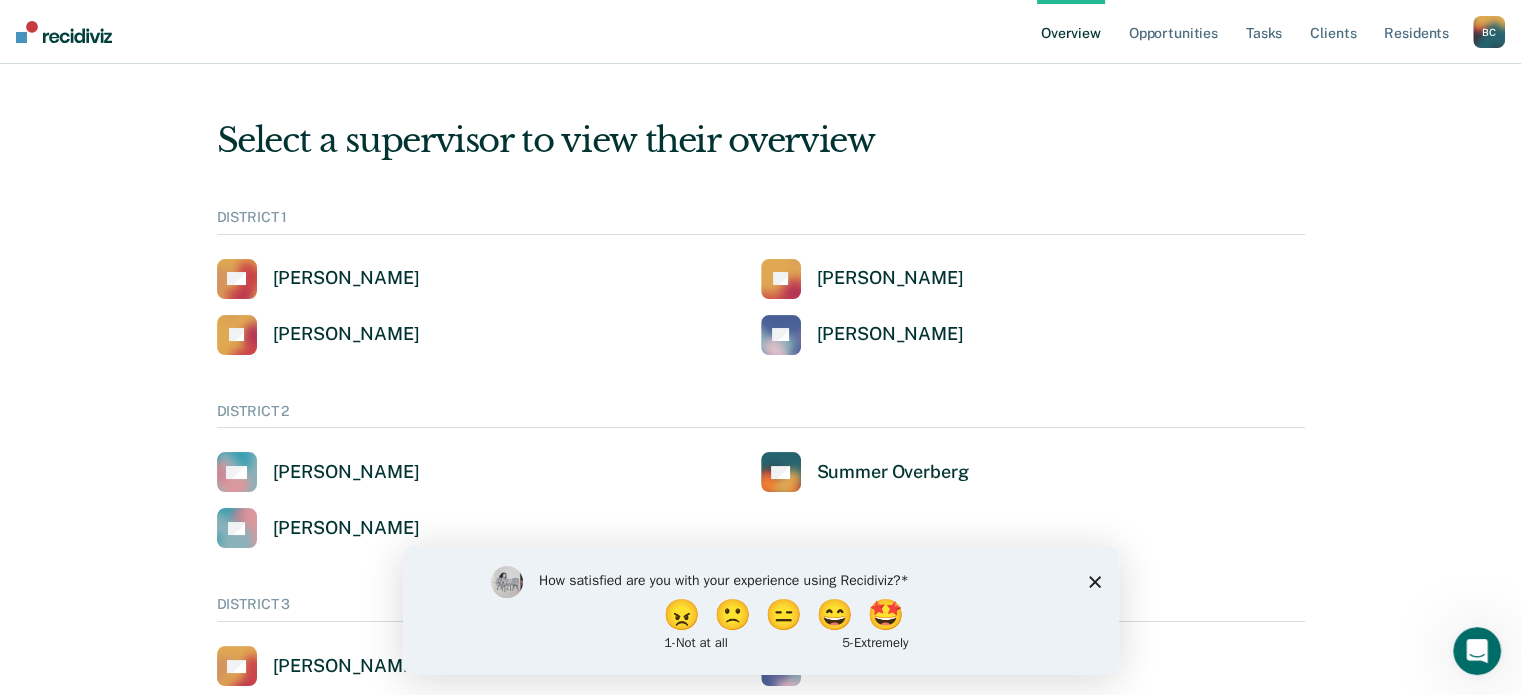 click on "B C" at bounding box center (1489, 32) 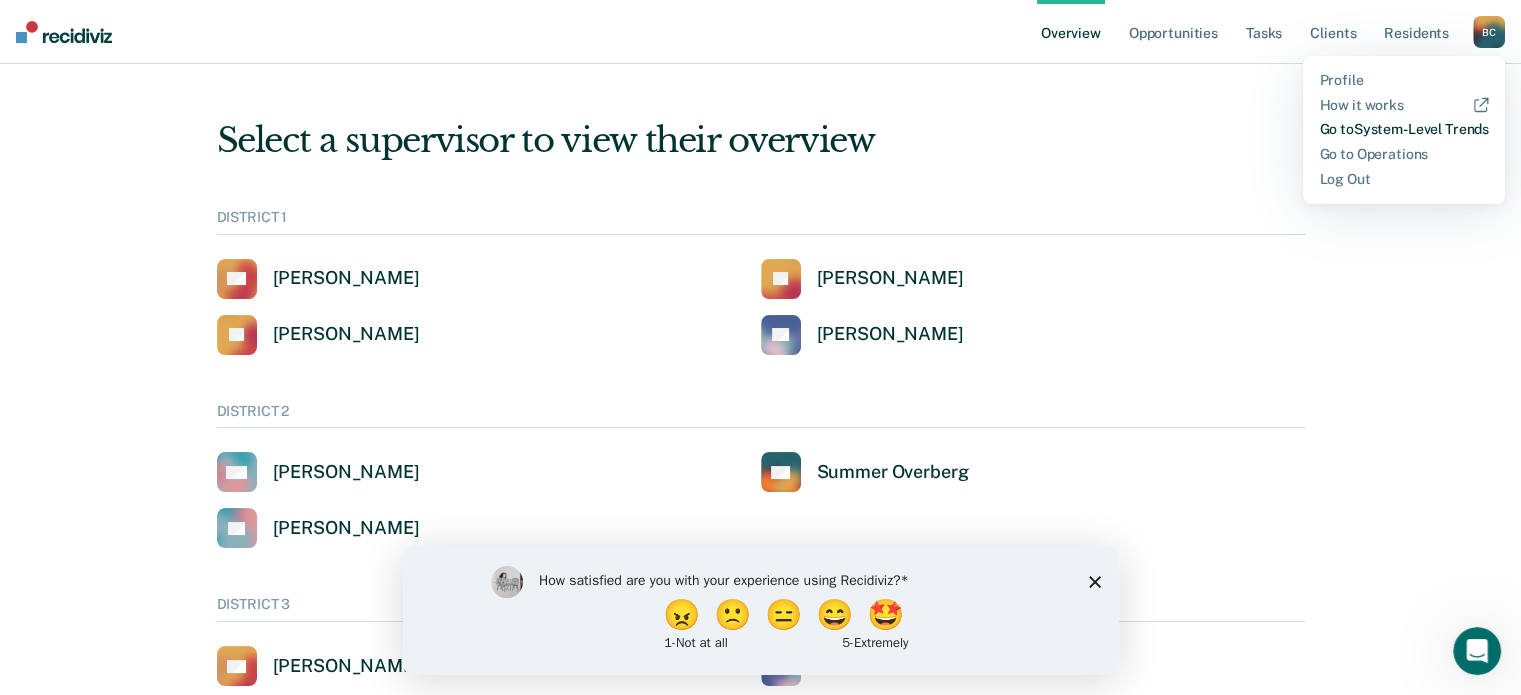 click on "Go to  System-Level Trends" at bounding box center [1404, 129] 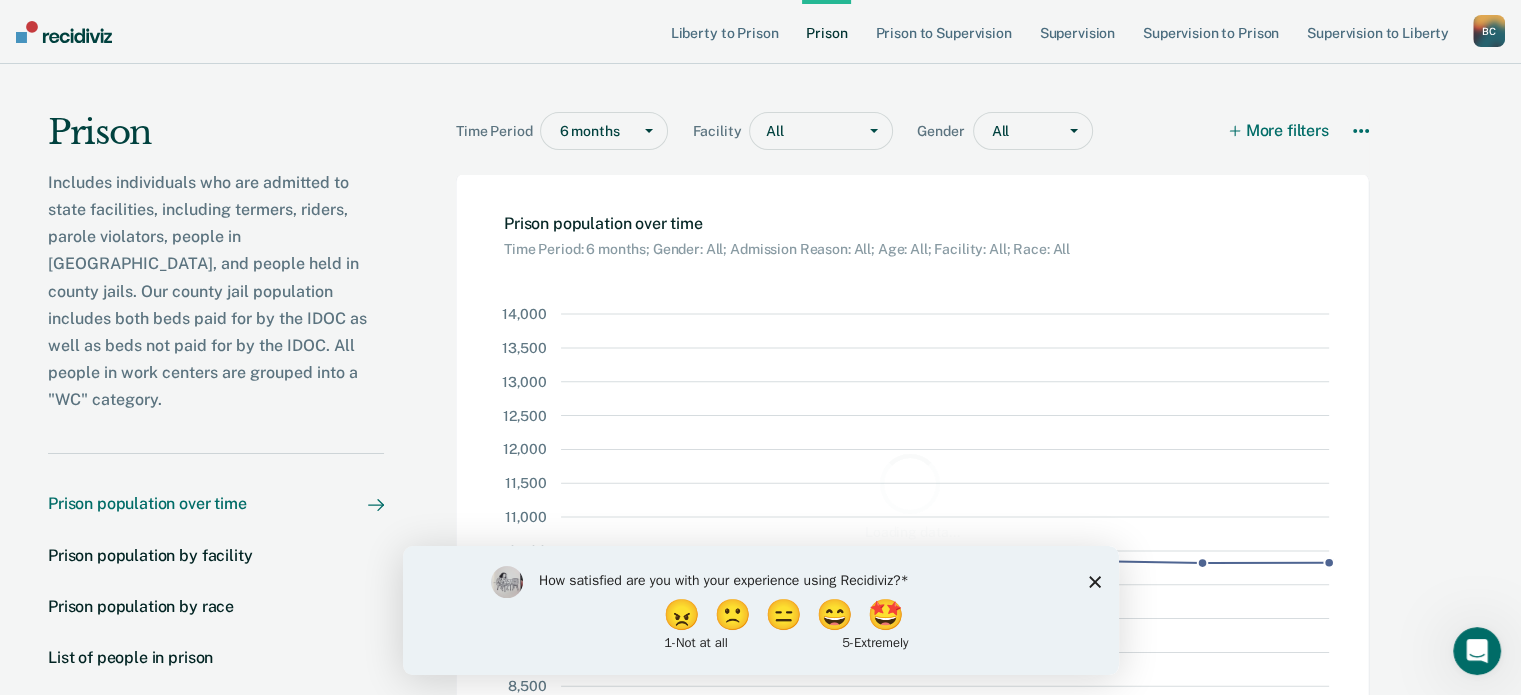 click 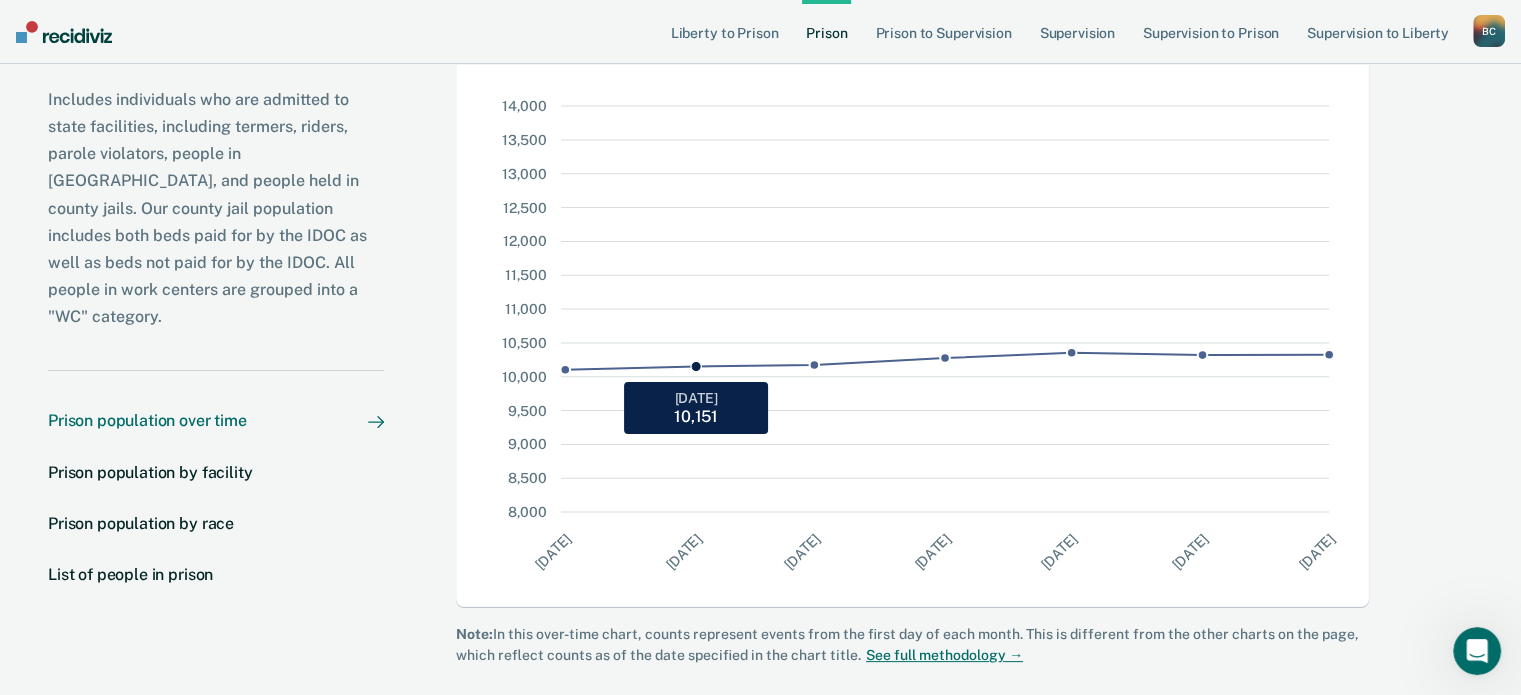 scroll, scrollTop: 0, scrollLeft: 0, axis: both 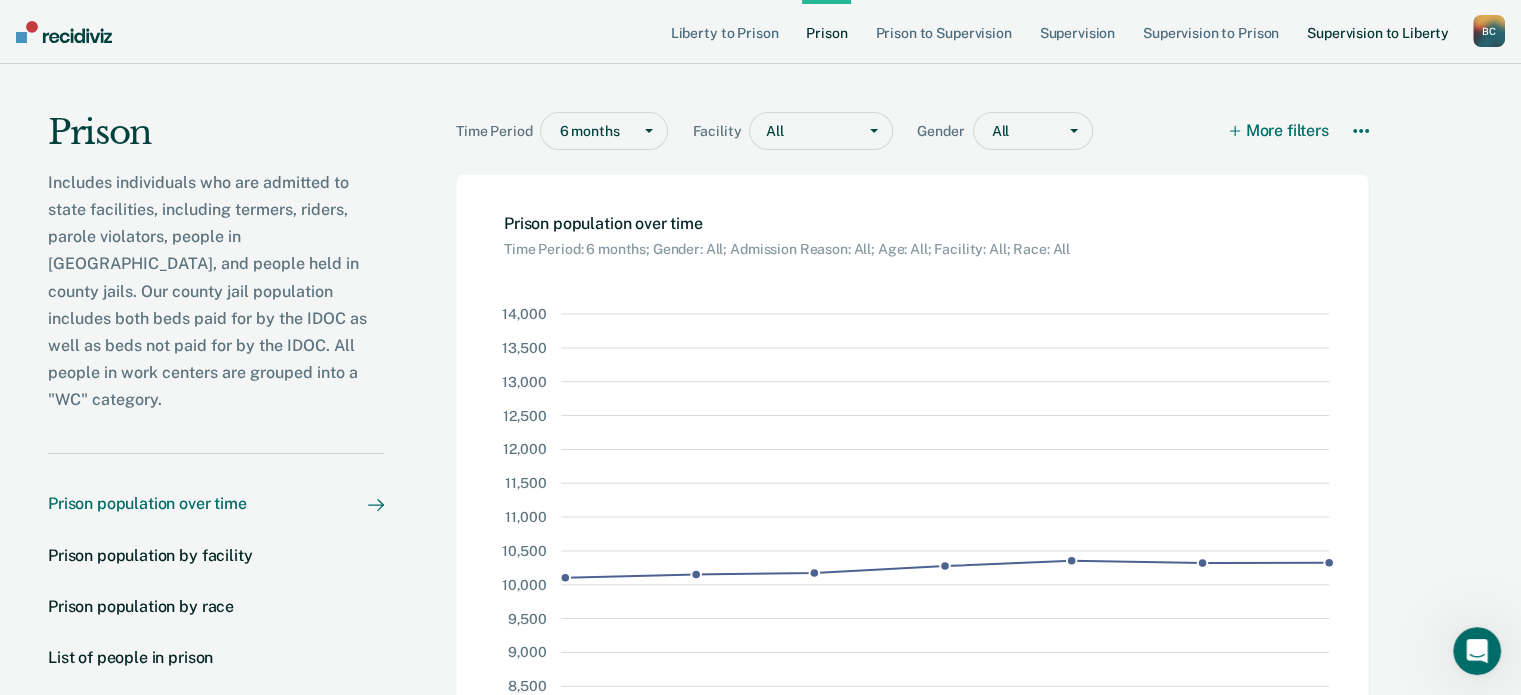 click on "Supervision to Liberty" at bounding box center [1378, 32] 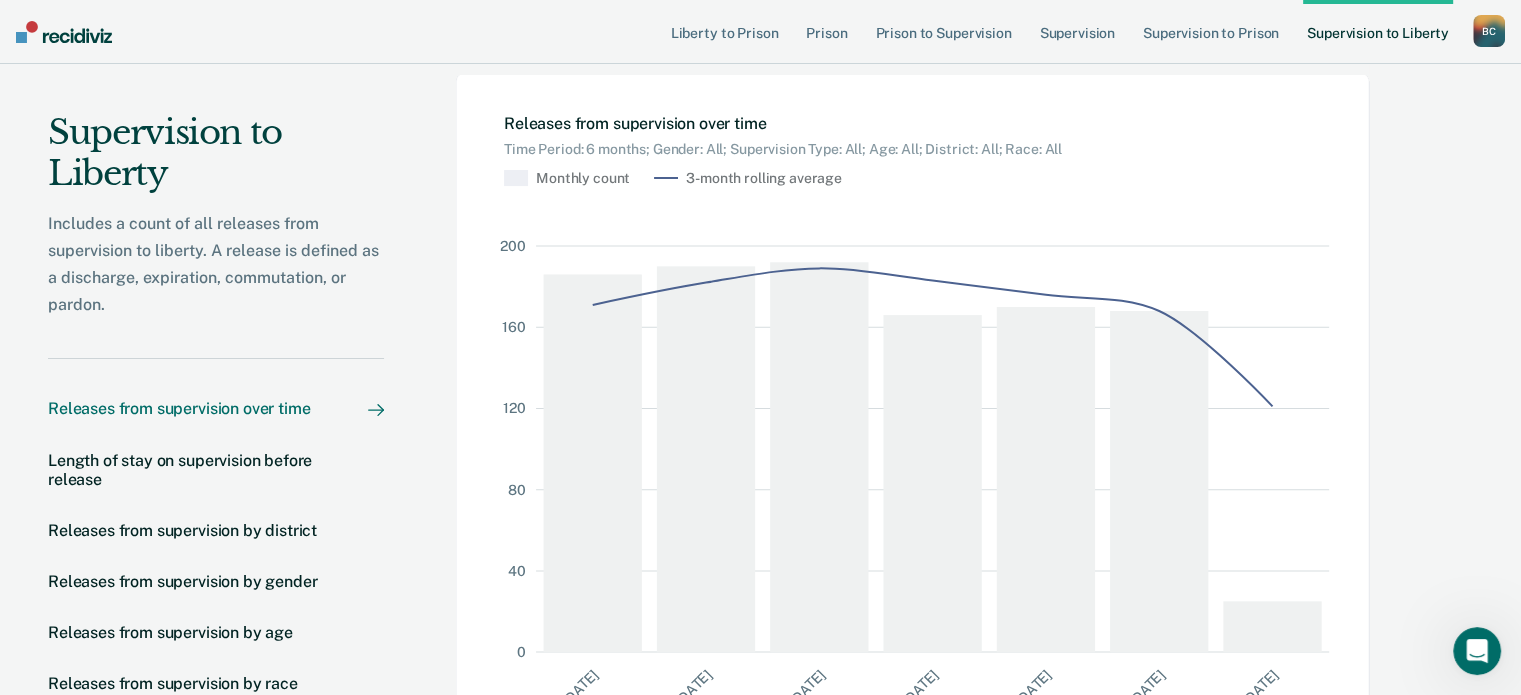 scroll, scrollTop: 200, scrollLeft: 0, axis: vertical 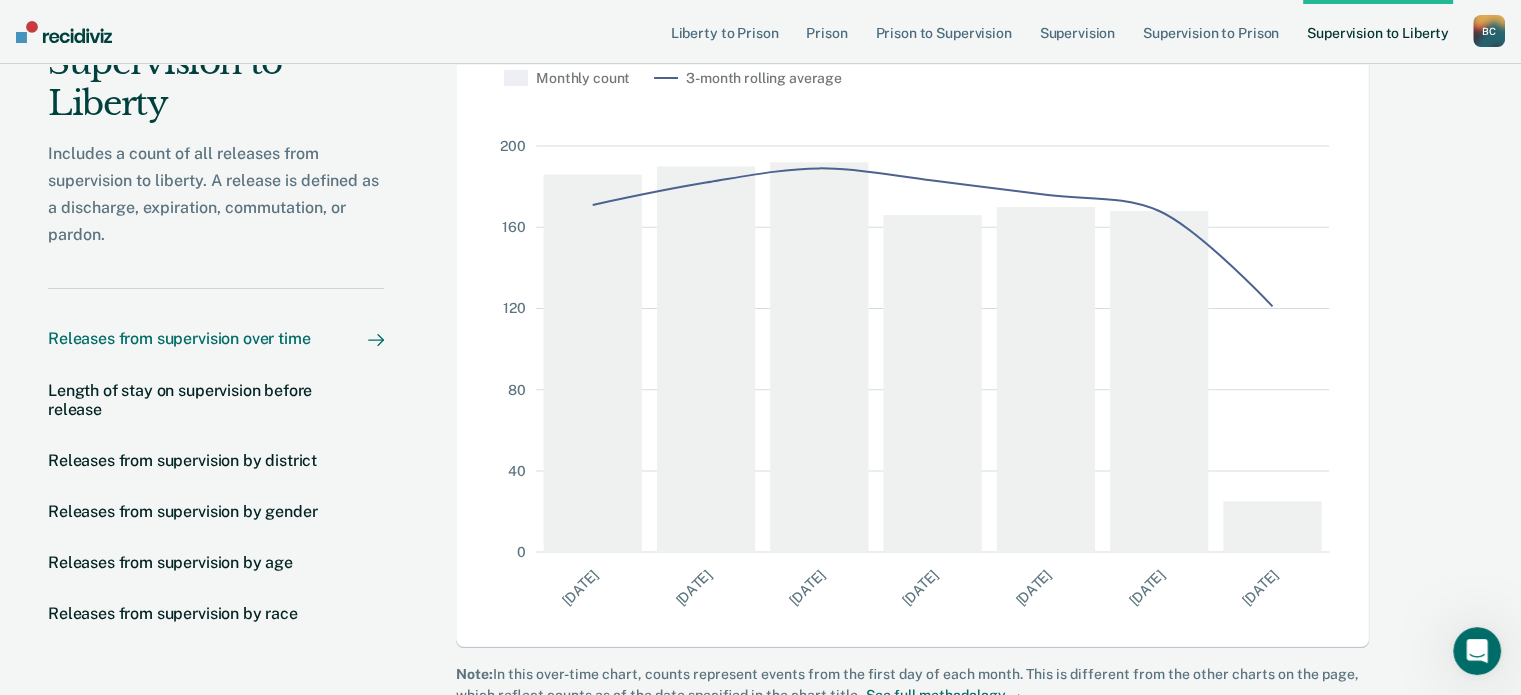 click on "B C" at bounding box center (1489, 31) 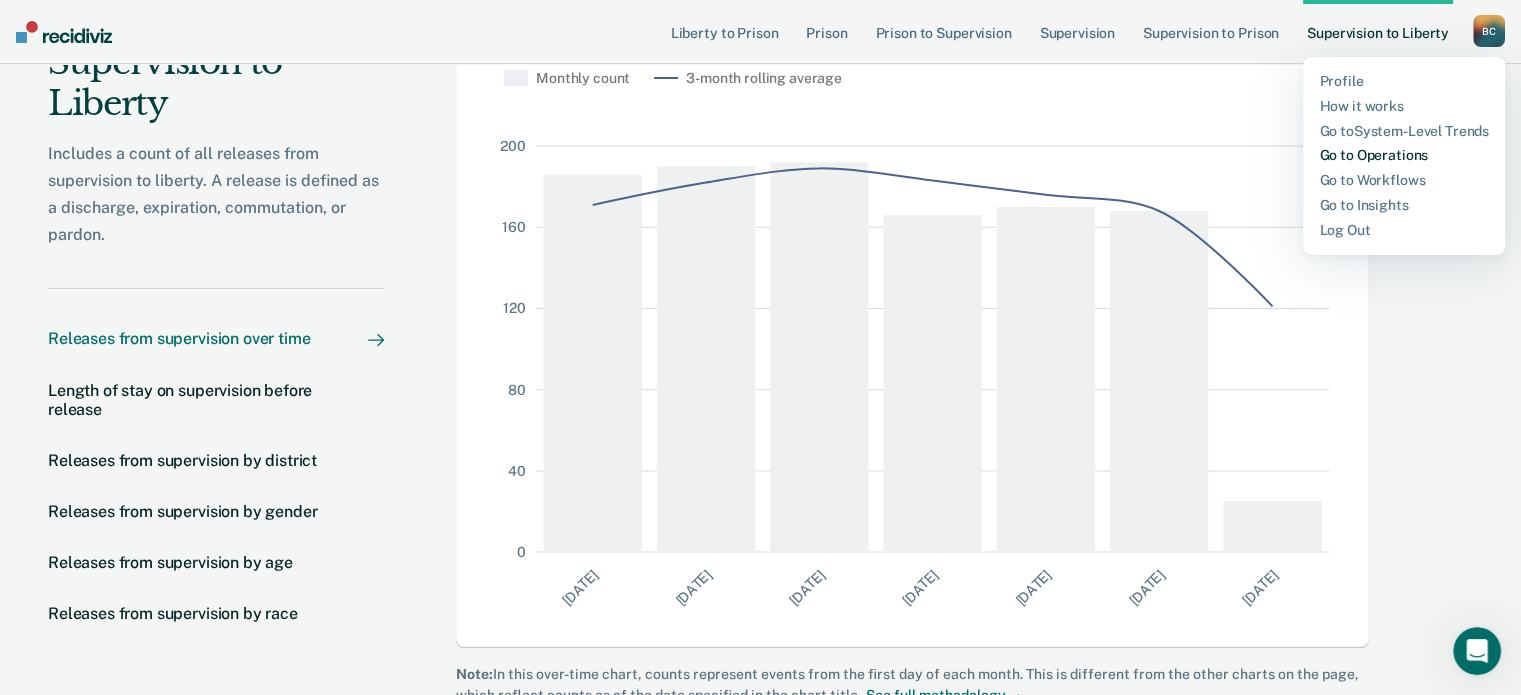 click on "Go to Operations" at bounding box center [1404, 155] 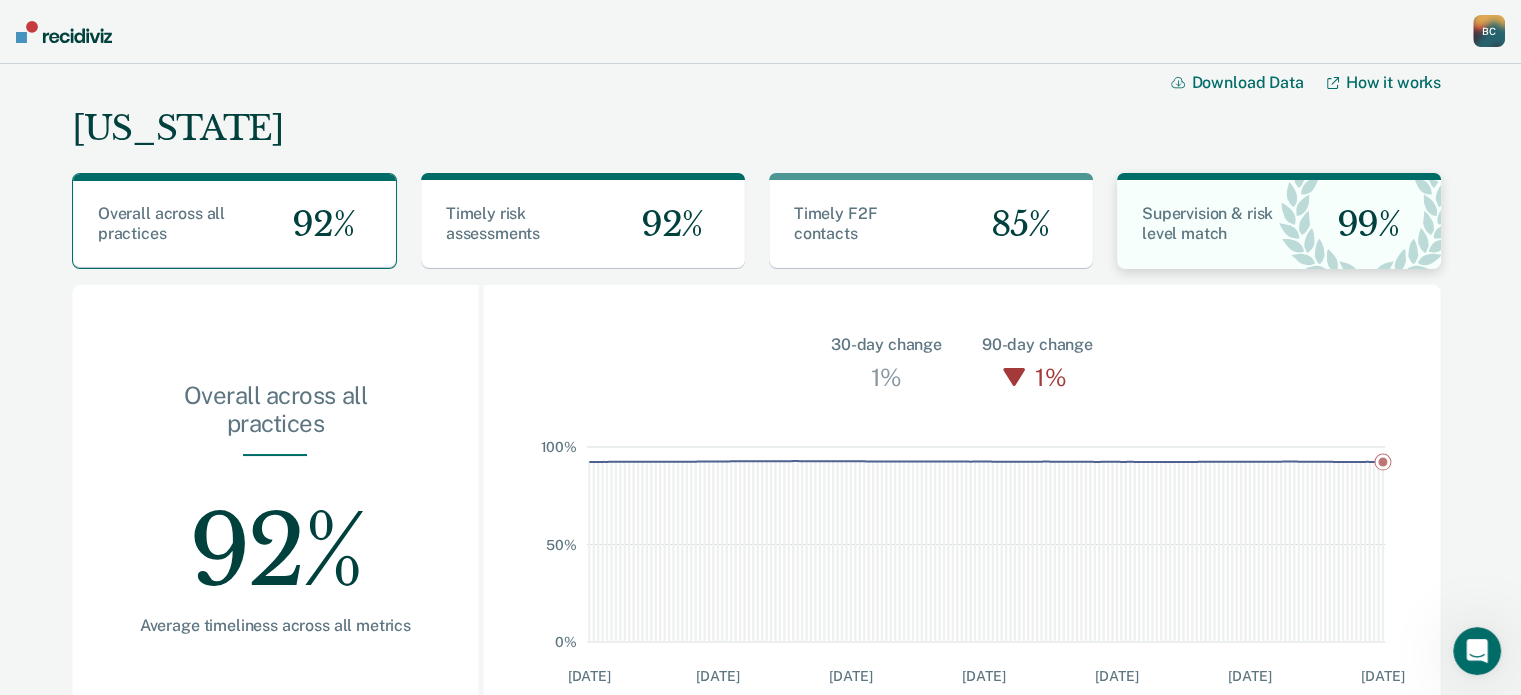 scroll, scrollTop: 0, scrollLeft: 0, axis: both 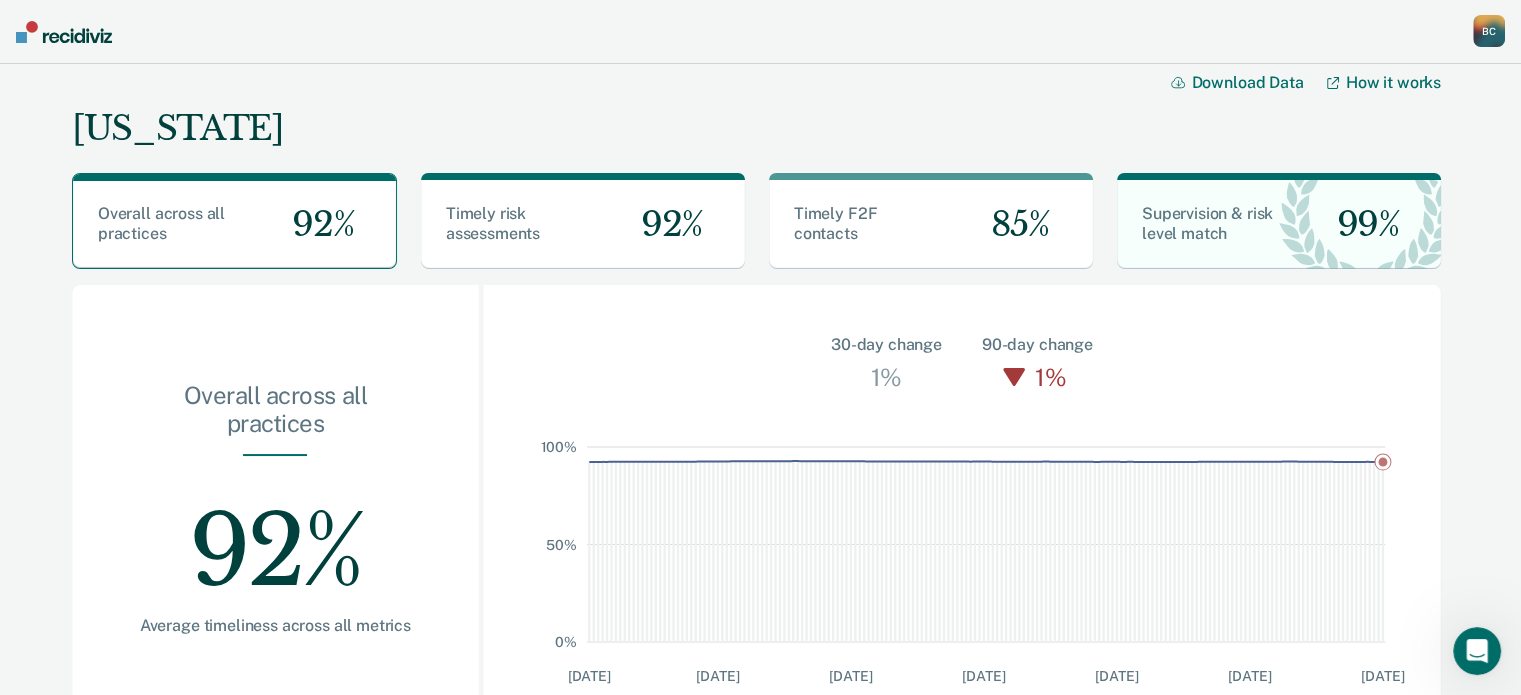 click on "B C" at bounding box center [1489, 31] 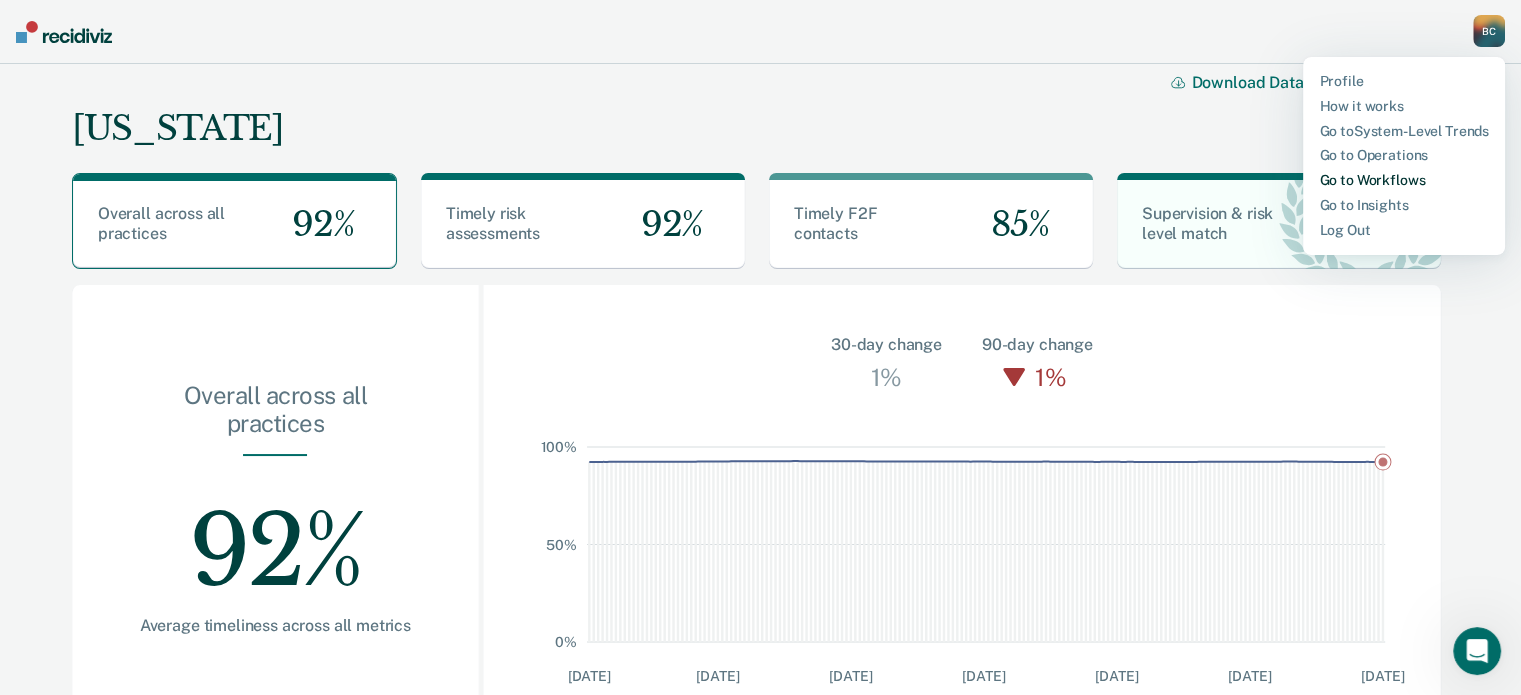 click on "Go to Workflows" at bounding box center [1404, 180] 